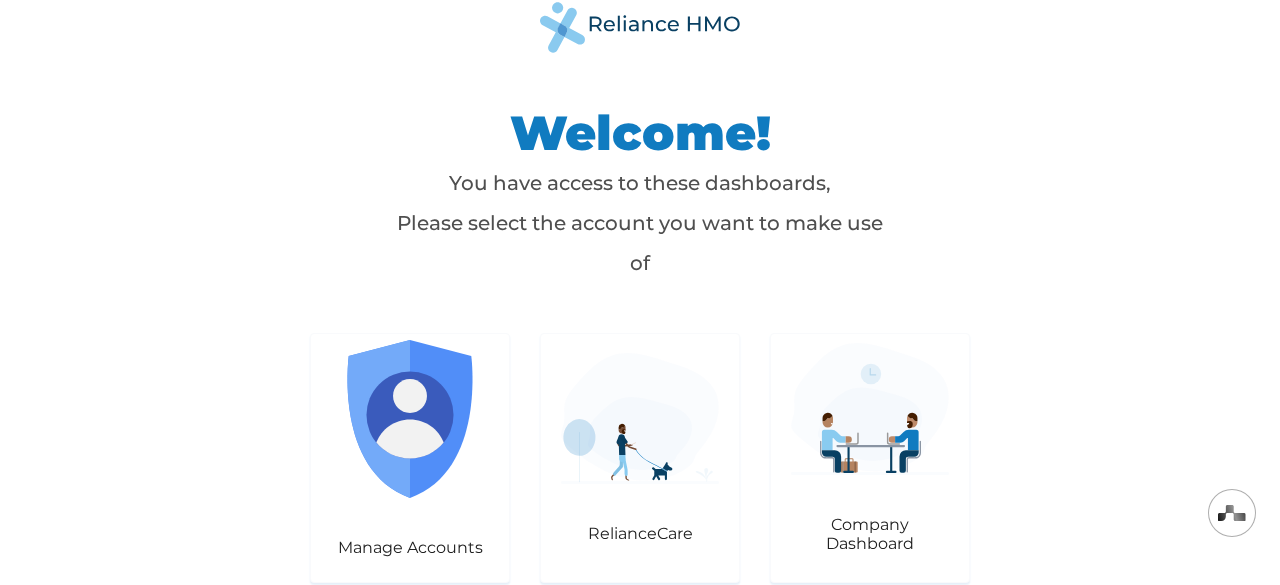 scroll, scrollTop: 0, scrollLeft: 0, axis: both 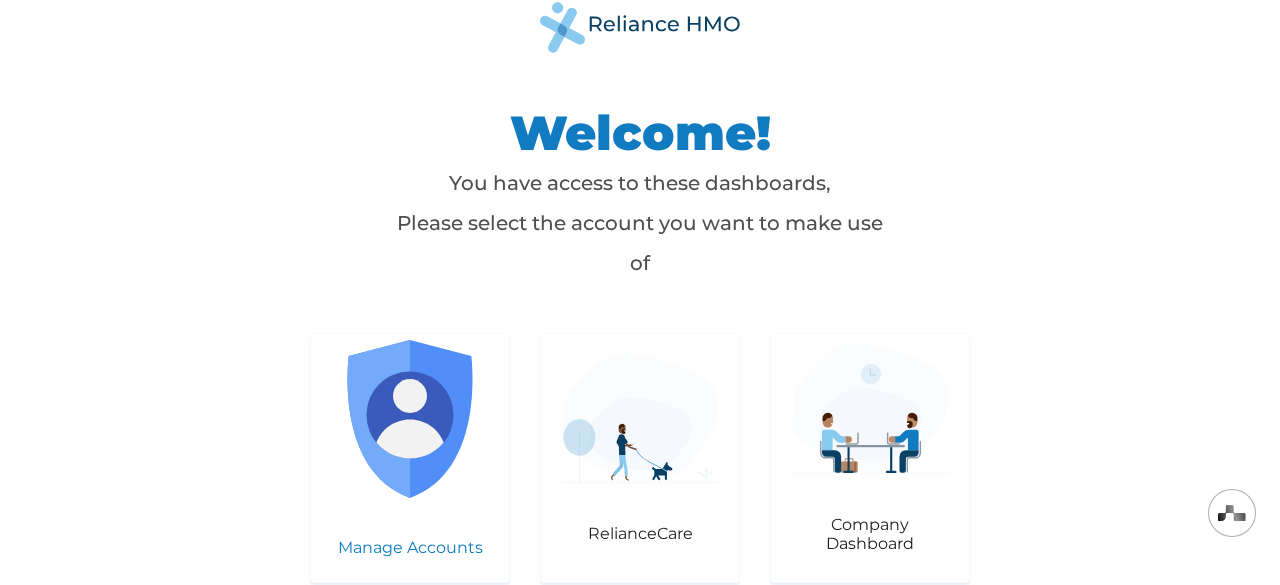 click at bounding box center (410, 419) 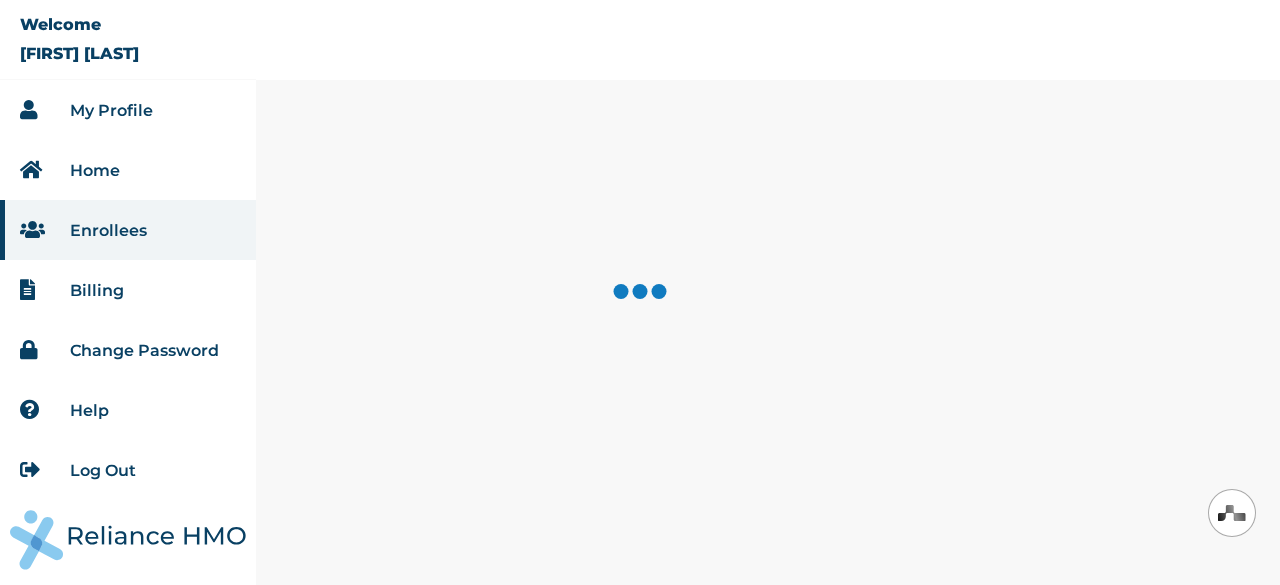 scroll, scrollTop: 0, scrollLeft: 0, axis: both 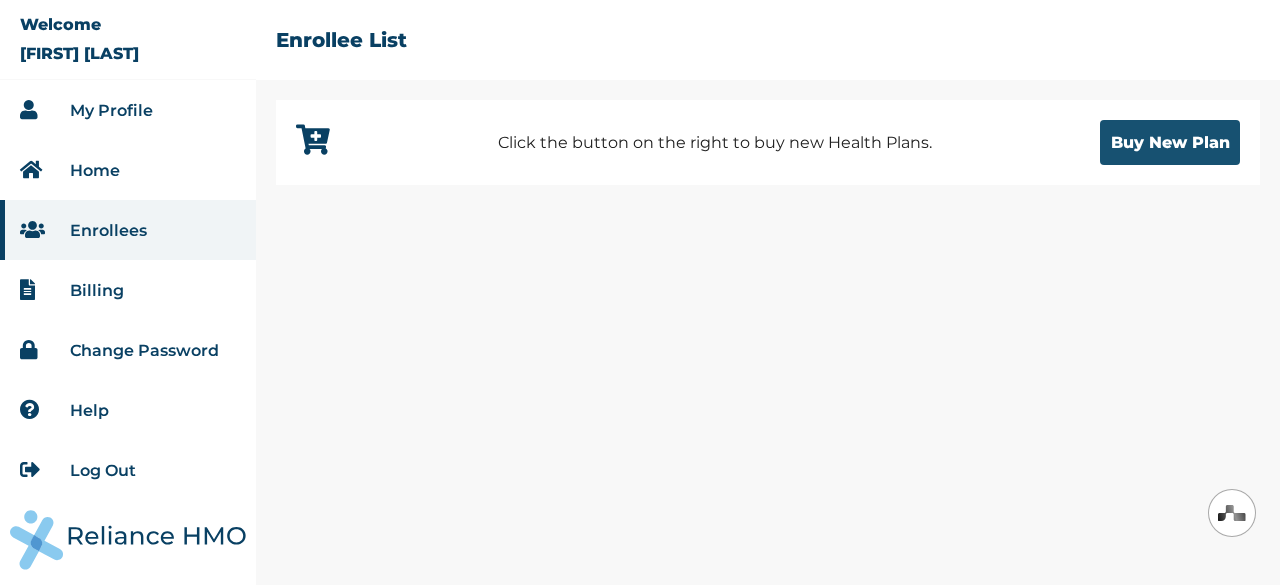 click on "Buy New Plan" at bounding box center (1170, 142) 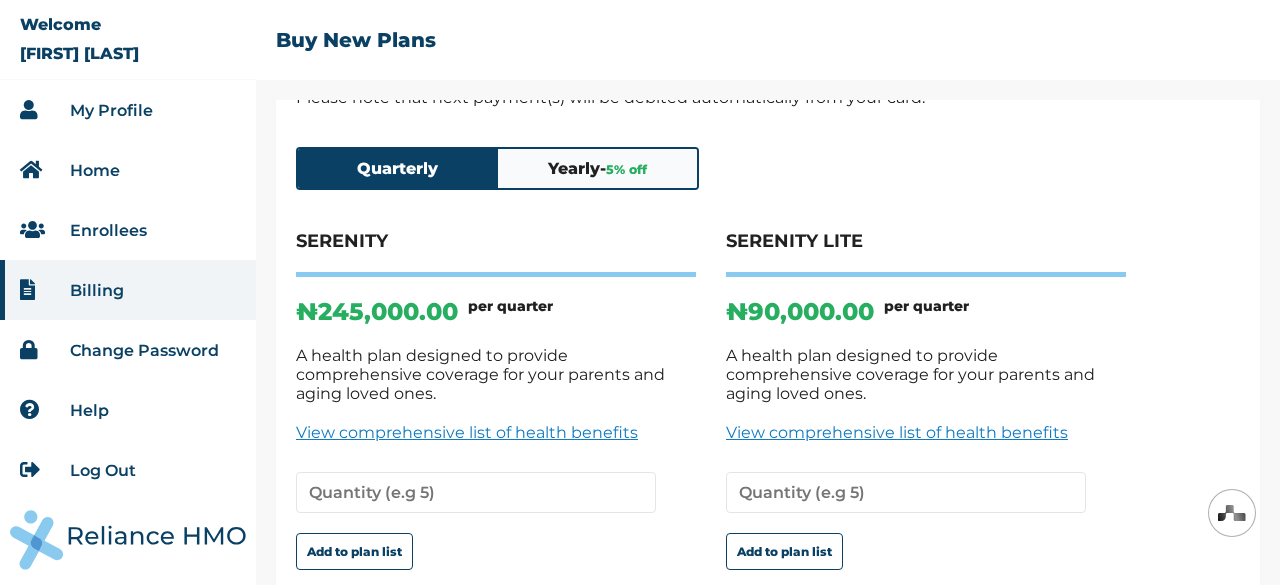scroll, scrollTop: 37, scrollLeft: 0, axis: vertical 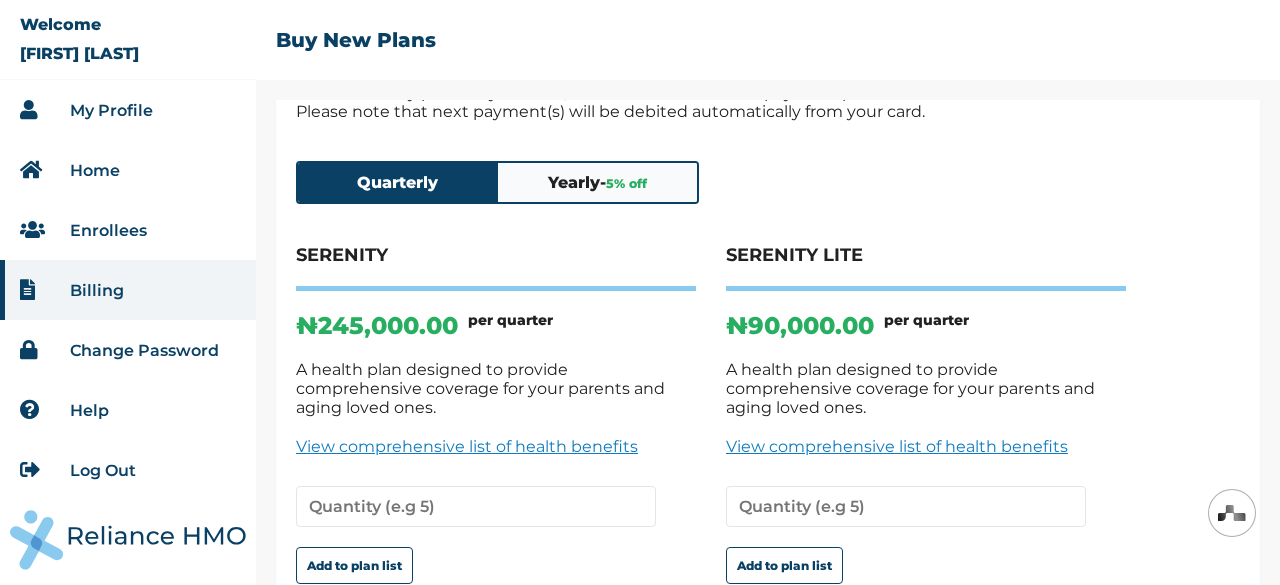 click on "Yearly  -  5 % off" at bounding box center (598, 182) 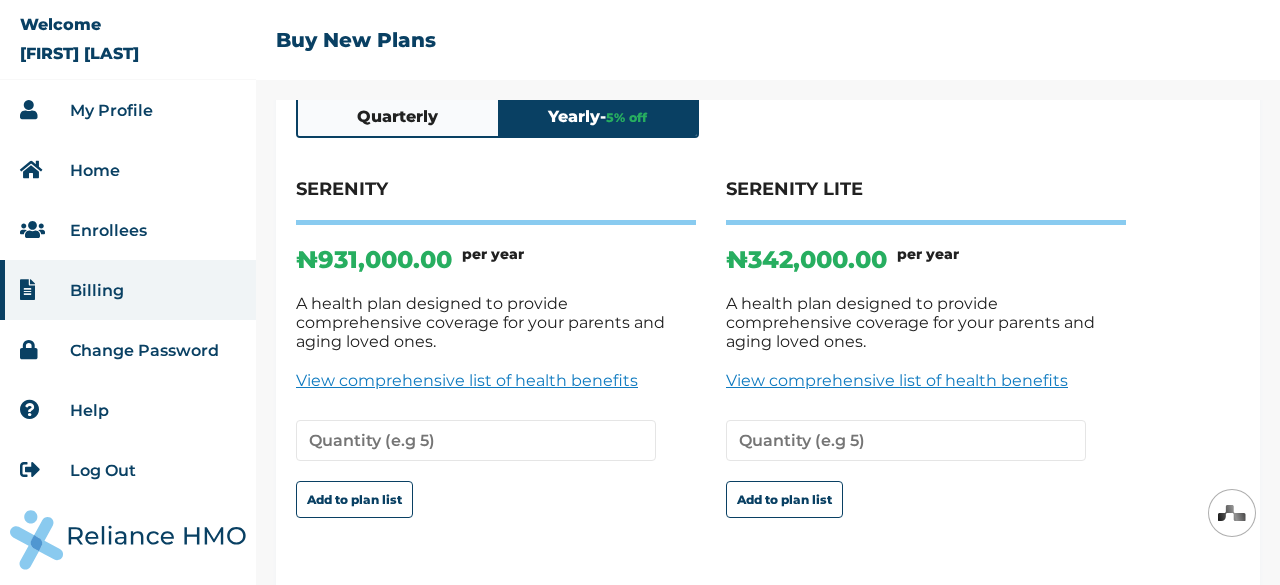 scroll, scrollTop: 104, scrollLeft: 0, axis: vertical 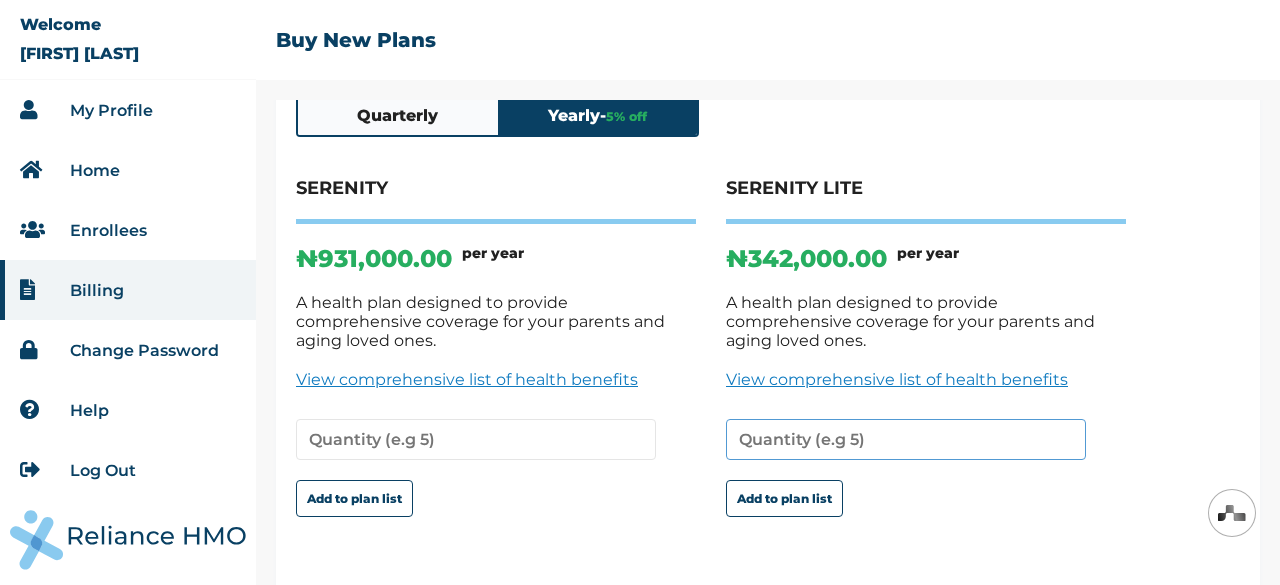 click at bounding box center (906, 439) 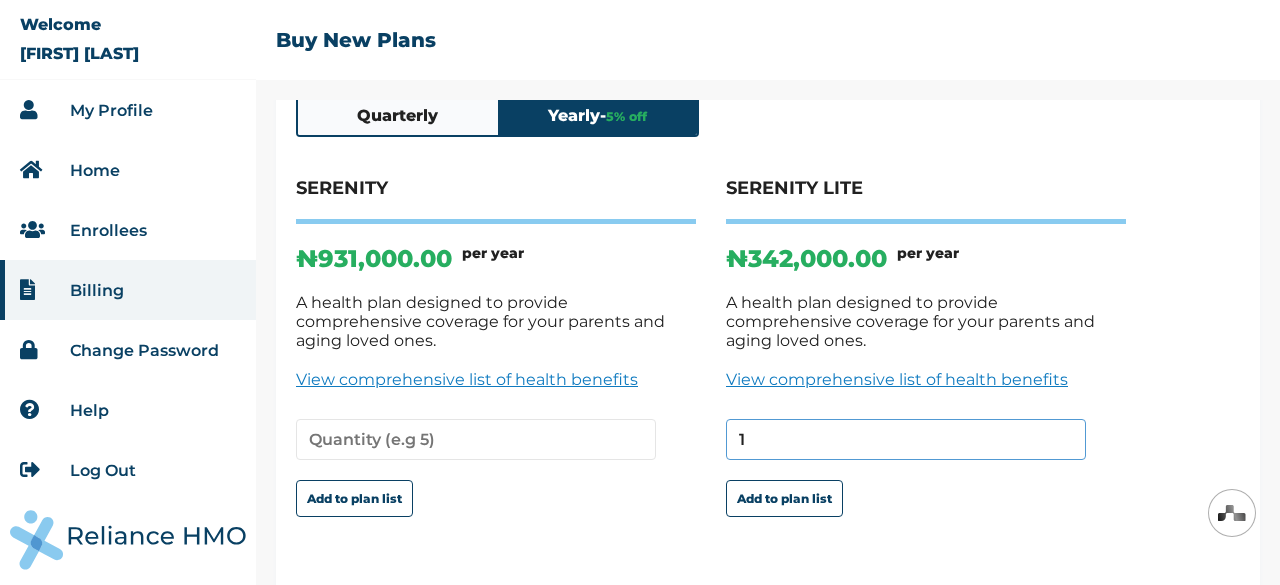 click on "1" at bounding box center (906, 439) 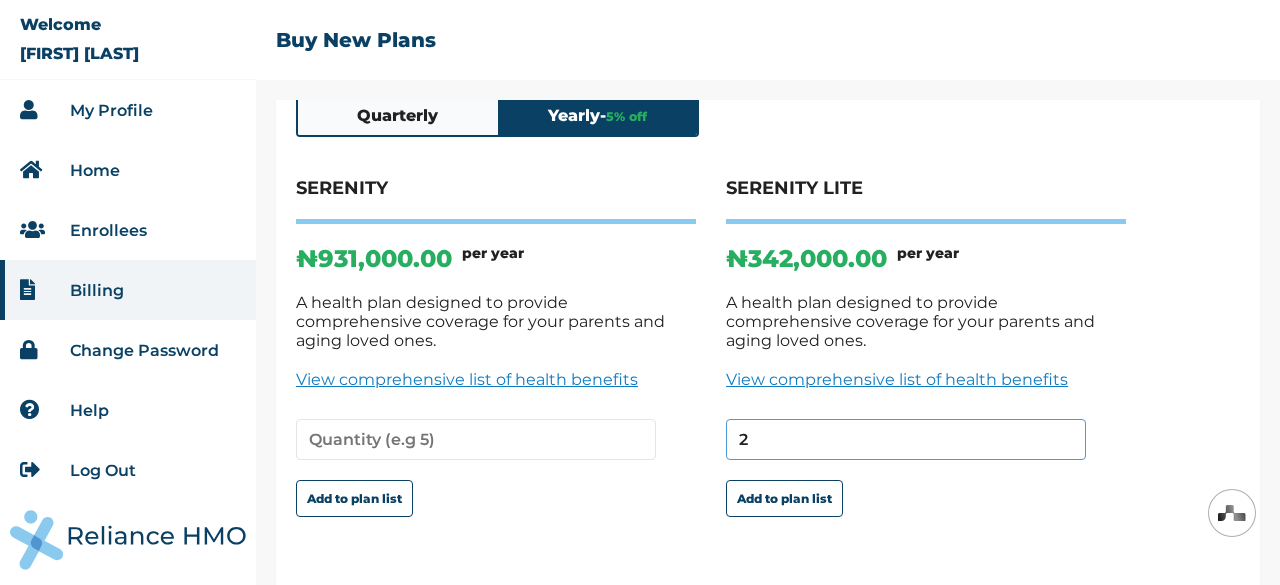 click on "2" at bounding box center [906, 439] 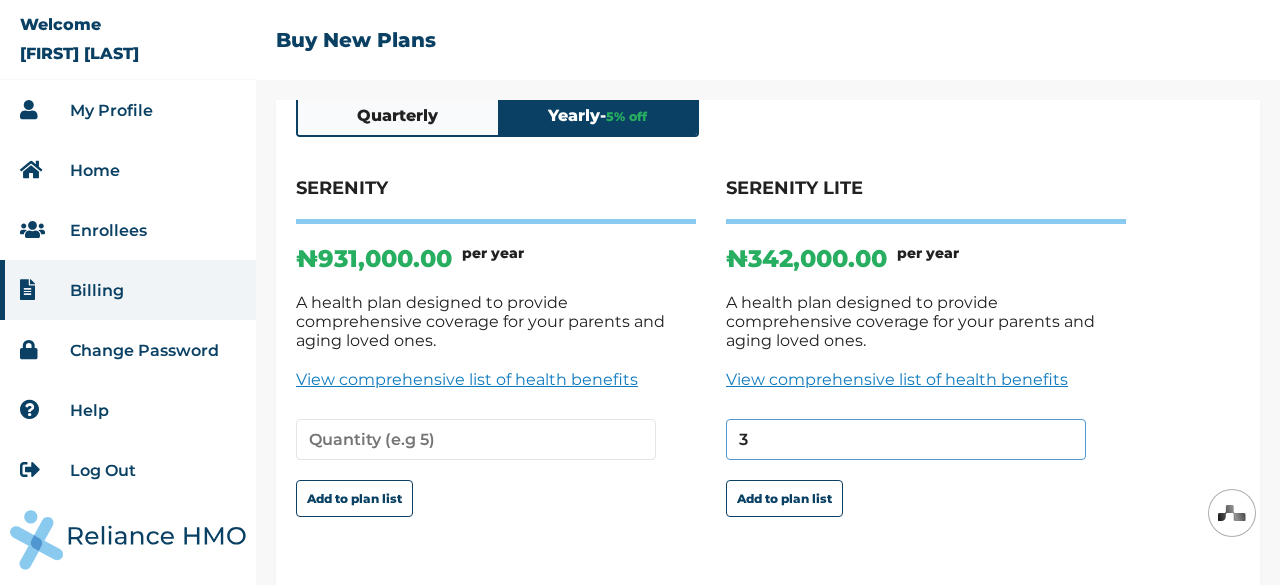 click on "3" at bounding box center [906, 439] 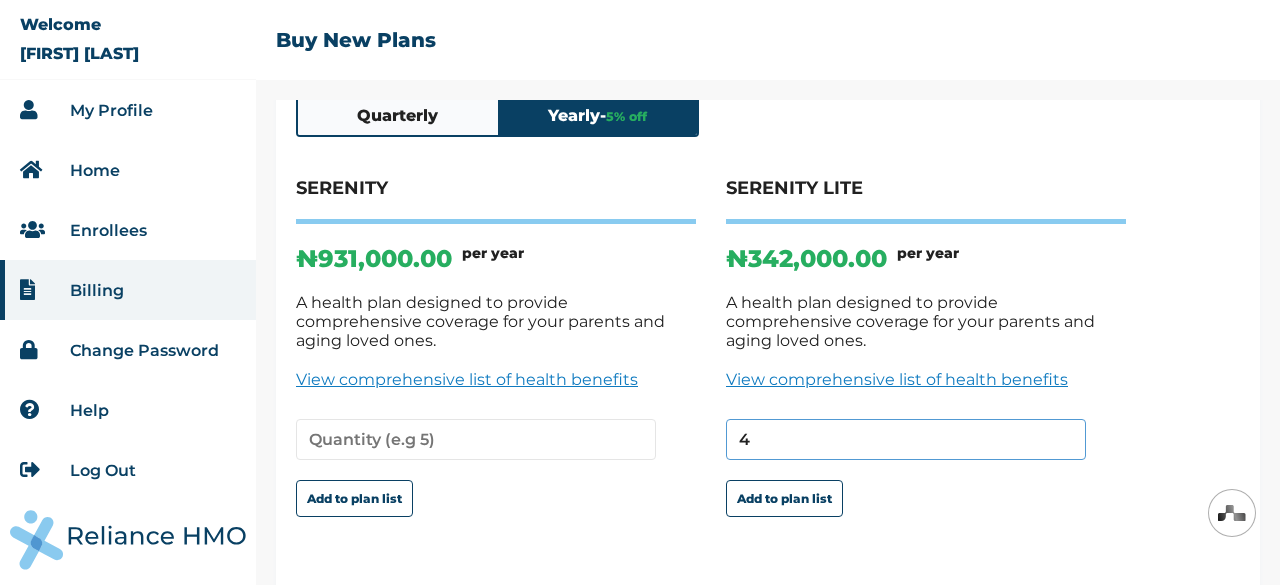 click on "4" at bounding box center (906, 439) 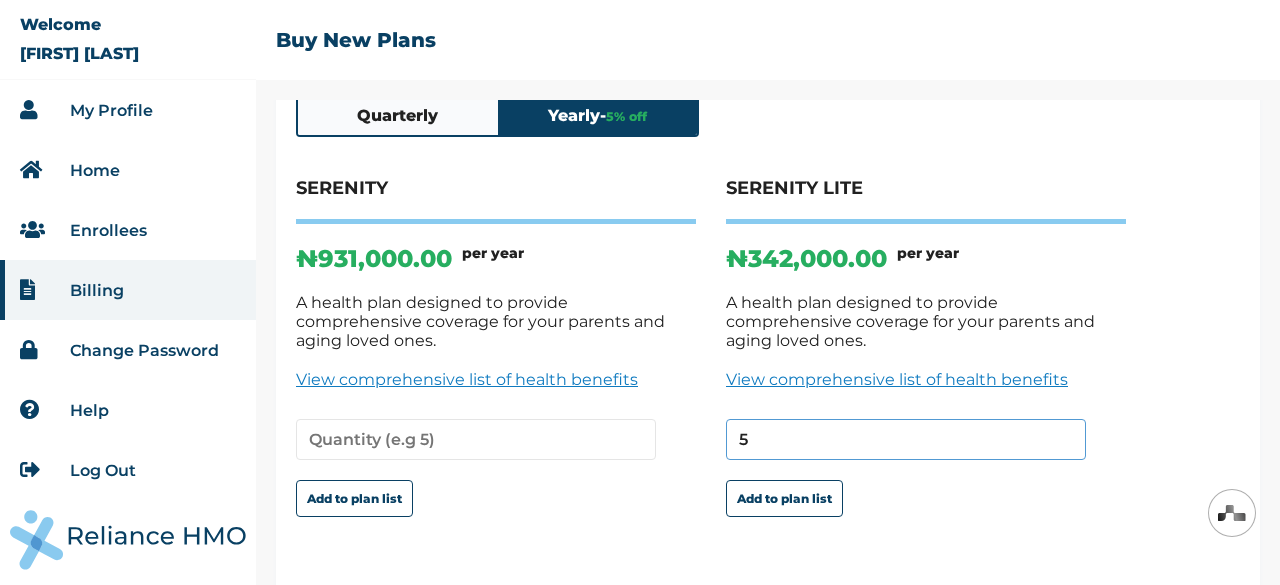 click on "5" at bounding box center [906, 439] 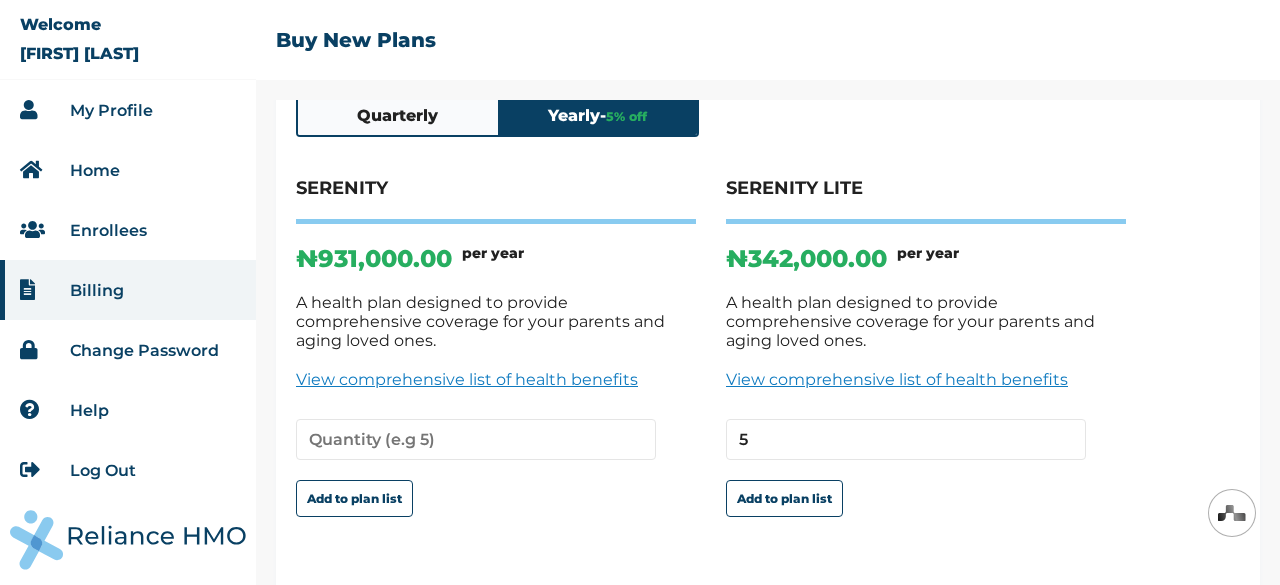click on "SERENITY ₦  931,000.00 per year A health plan designed to provide comprehensive coverage for your parents and aging loved ones. View comprehensive list of health benefits Add to plan list SERENITY LITE ₦  342,000.00 per year A health plan designed to provide comprehensive coverage for your parents and aging loved ones. View comprehensive list of health benefits 5 Add to plan list" at bounding box center (768, 384) 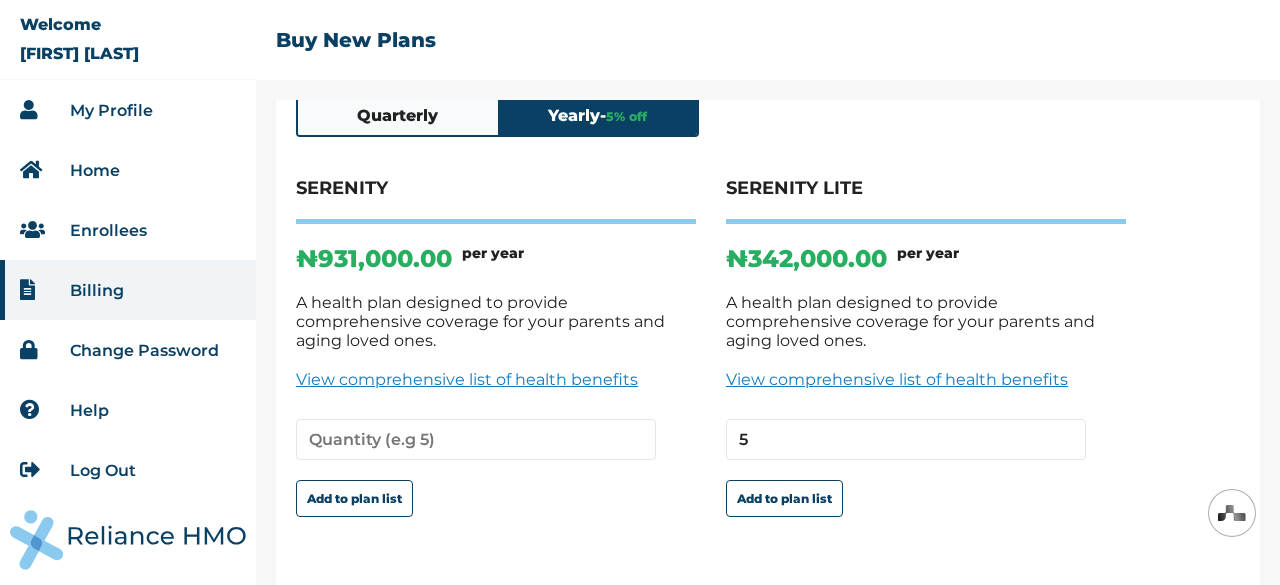scroll, scrollTop: 154, scrollLeft: 0, axis: vertical 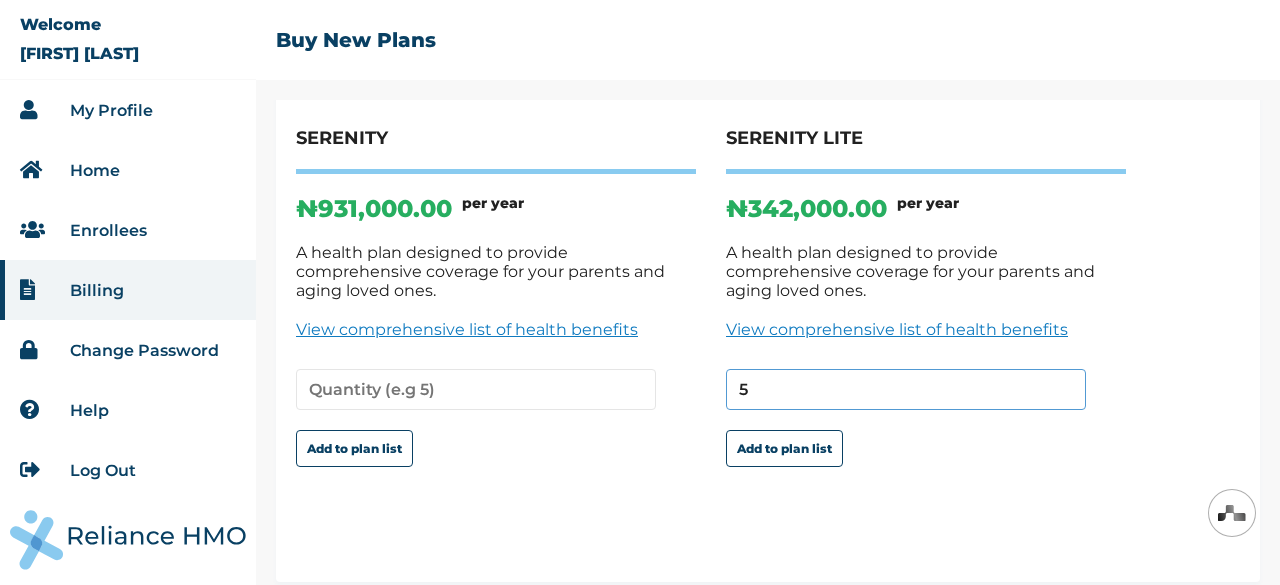 click on "5" at bounding box center [906, 389] 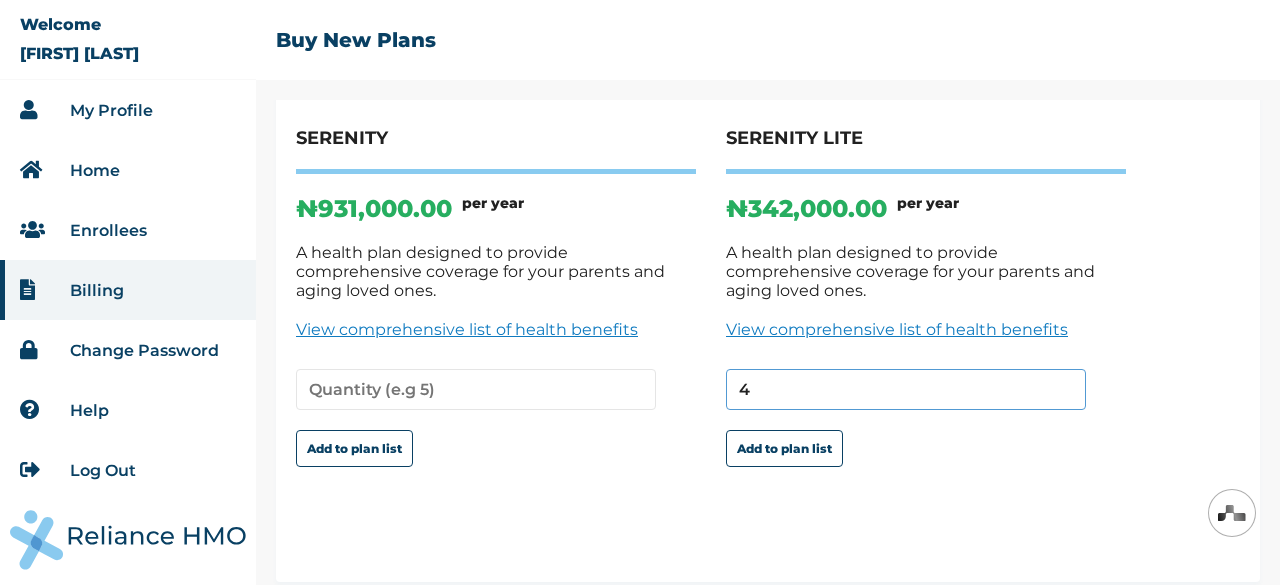 click on "4" at bounding box center [906, 389] 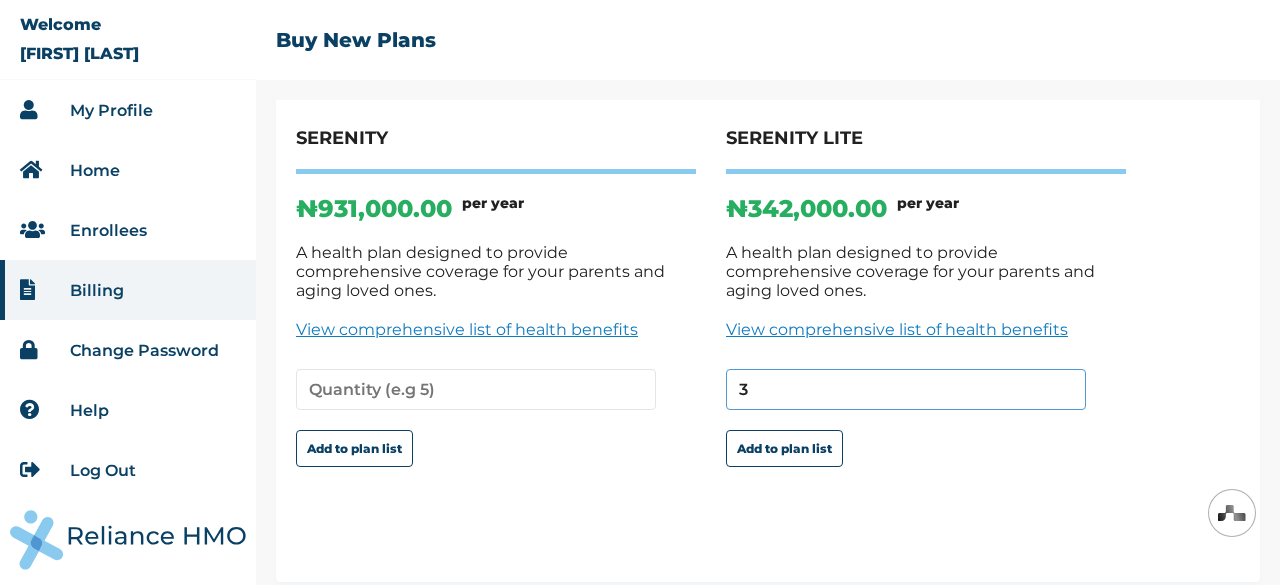 click on "3" at bounding box center (906, 389) 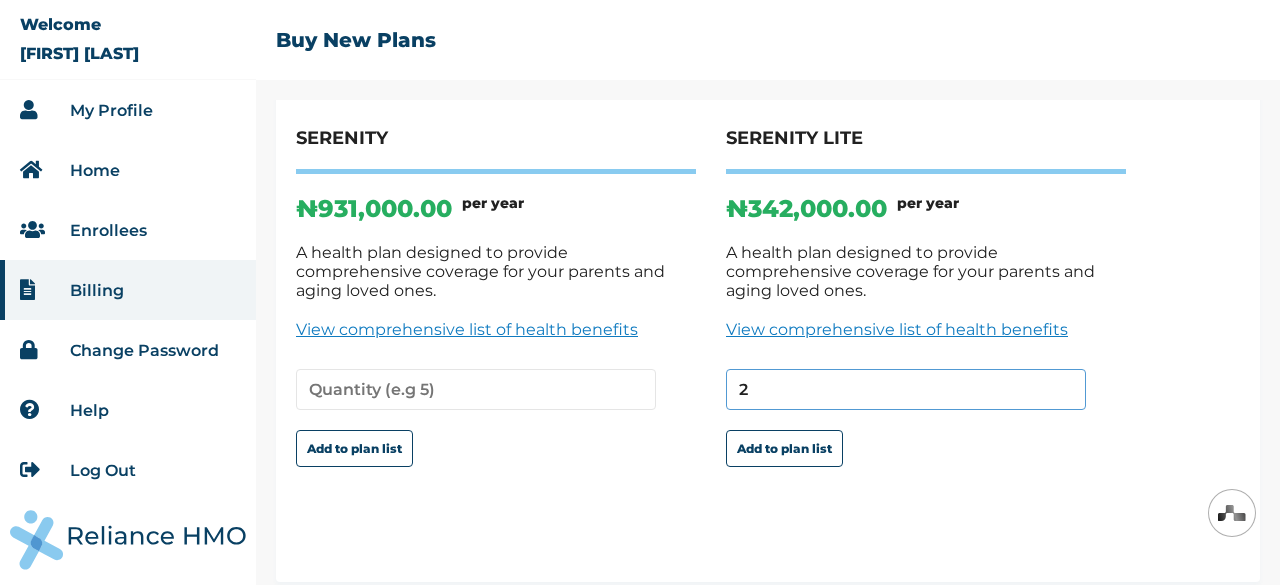 click on "2" at bounding box center (906, 389) 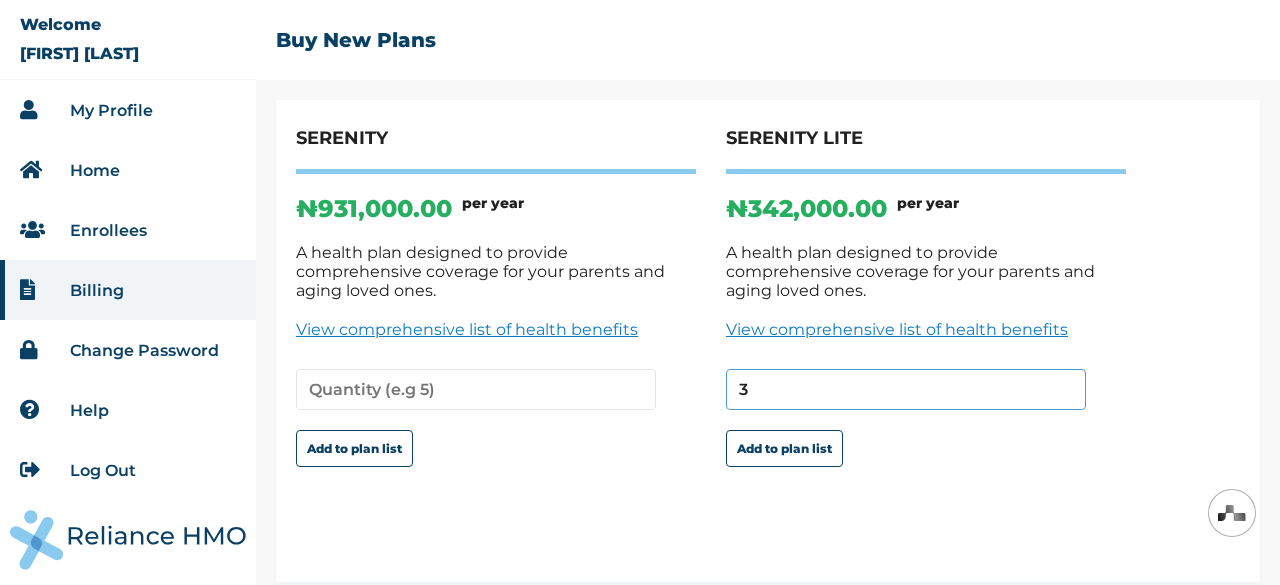 type on "3" 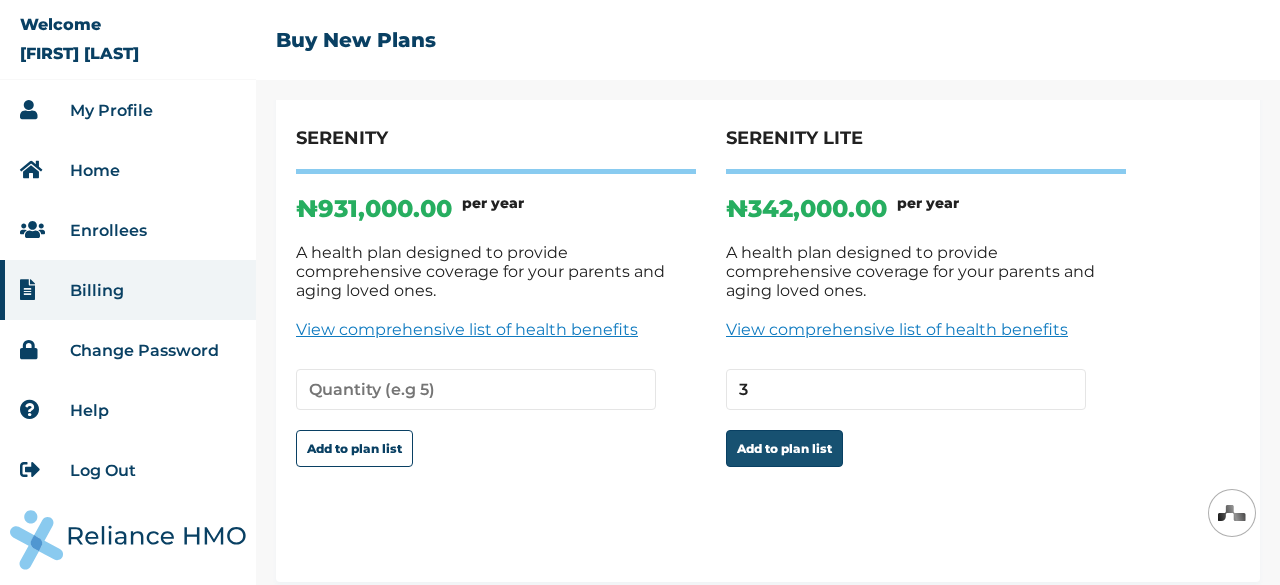click on "Add to plan list" at bounding box center [784, 448] 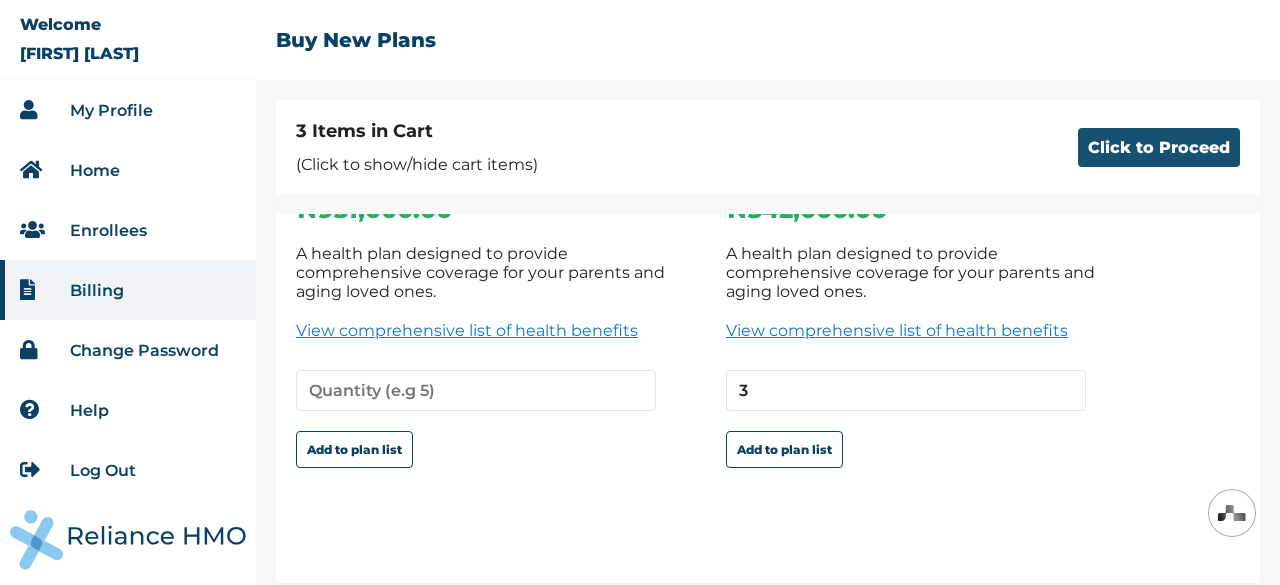 scroll, scrollTop: 268, scrollLeft: 0, axis: vertical 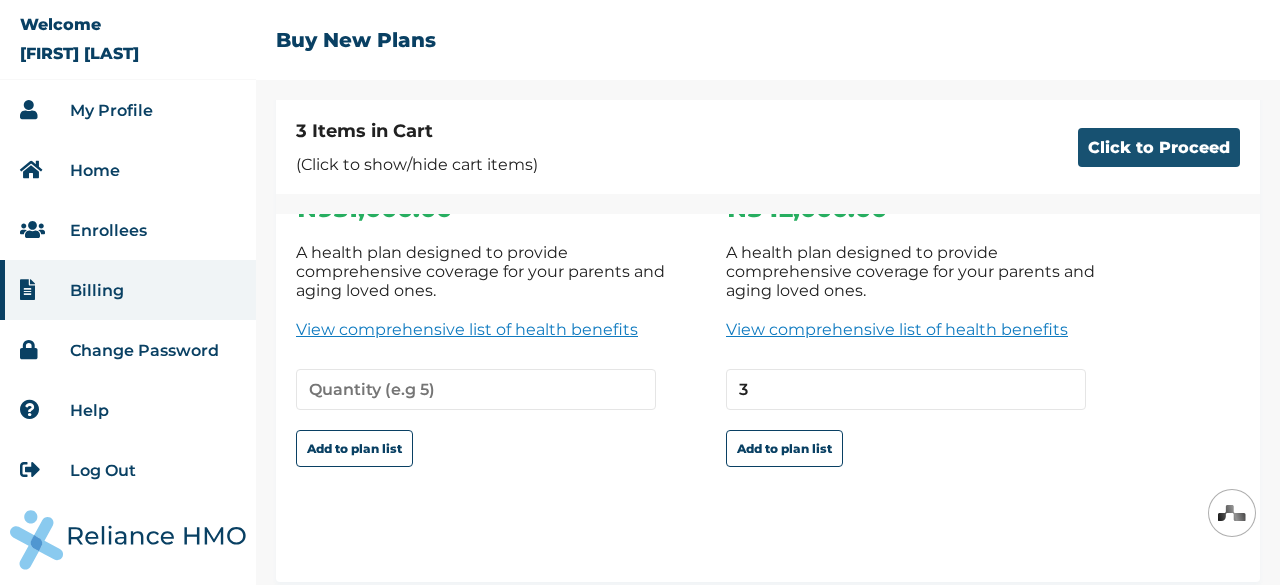 click on "Click to Proceed" at bounding box center (1159, 147) 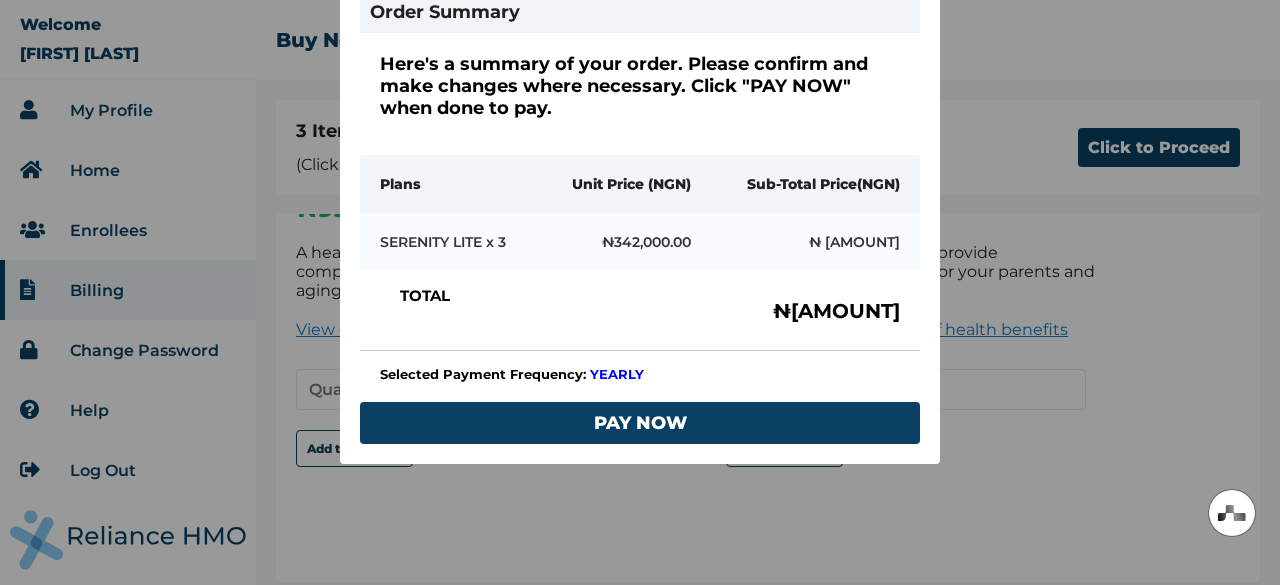 scroll, scrollTop: 0, scrollLeft: 0, axis: both 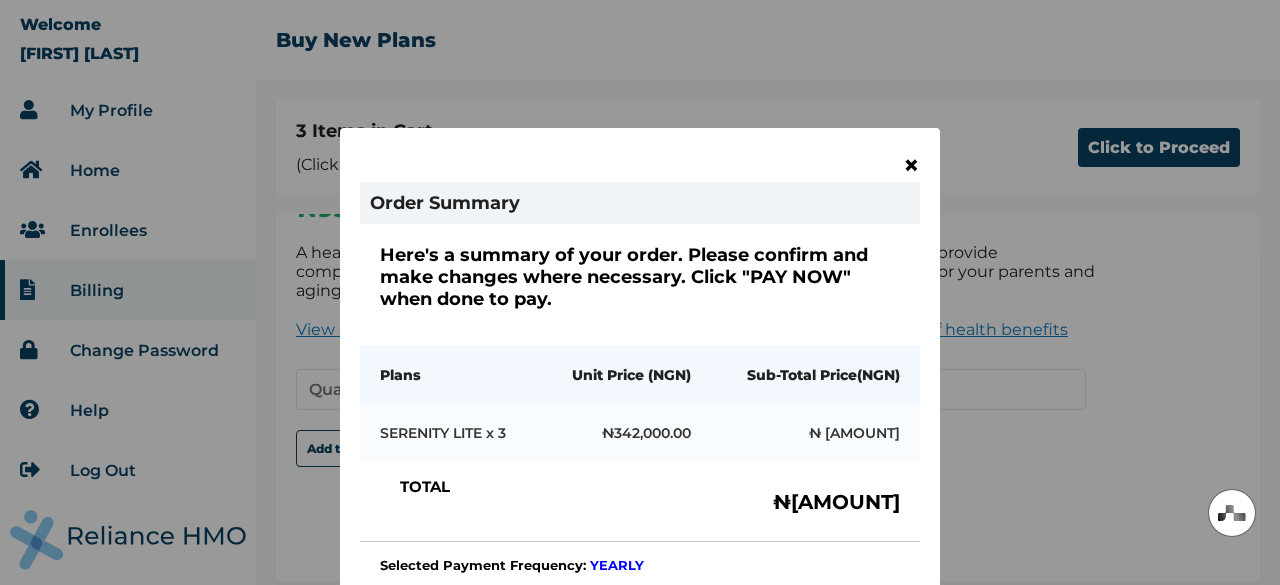 click on "×" at bounding box center (911, 165) 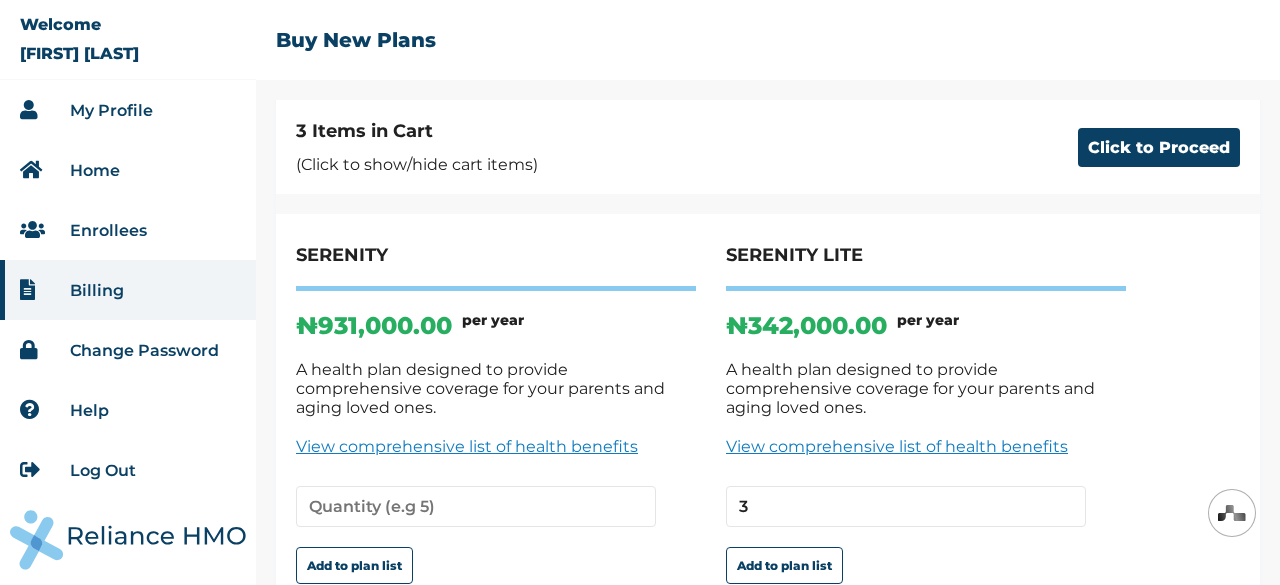 scroll, scrollTop: 0, scrollLeft: 0, axis: both 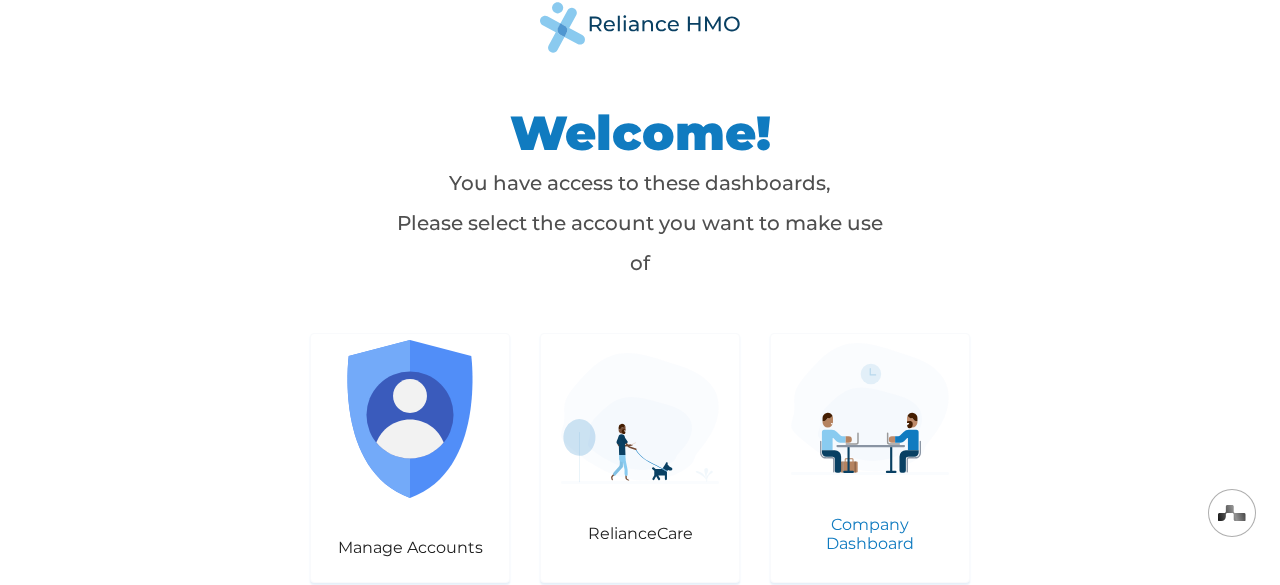 click at bounding box center [870, 408] 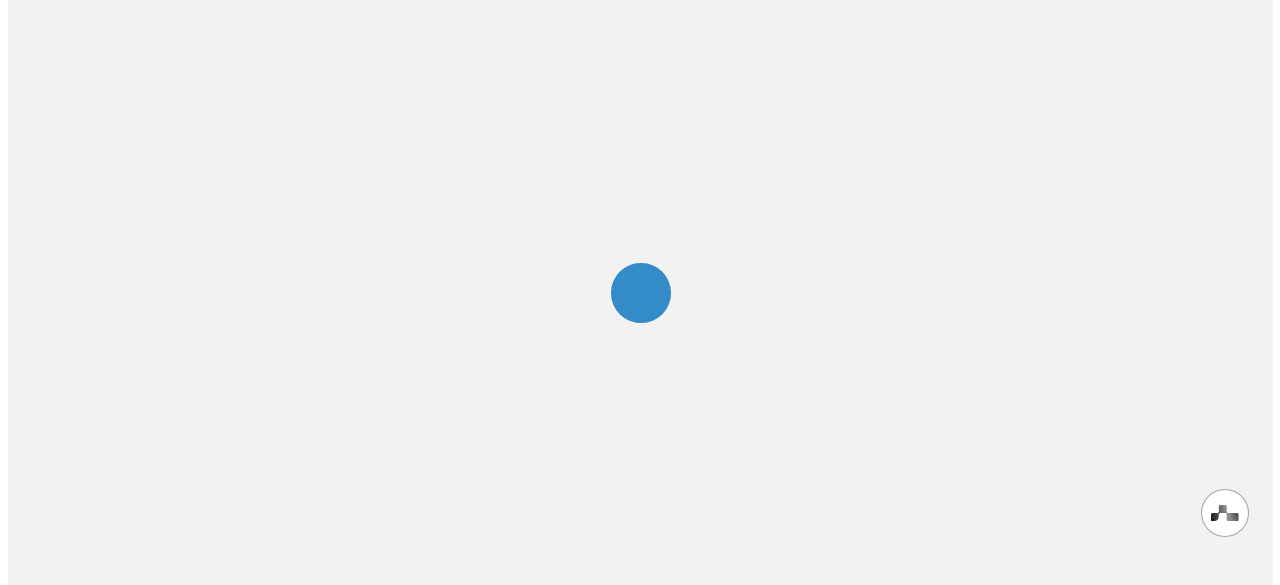 scroll, scrollTop: 0, scrollLeft: 0, axis: both 